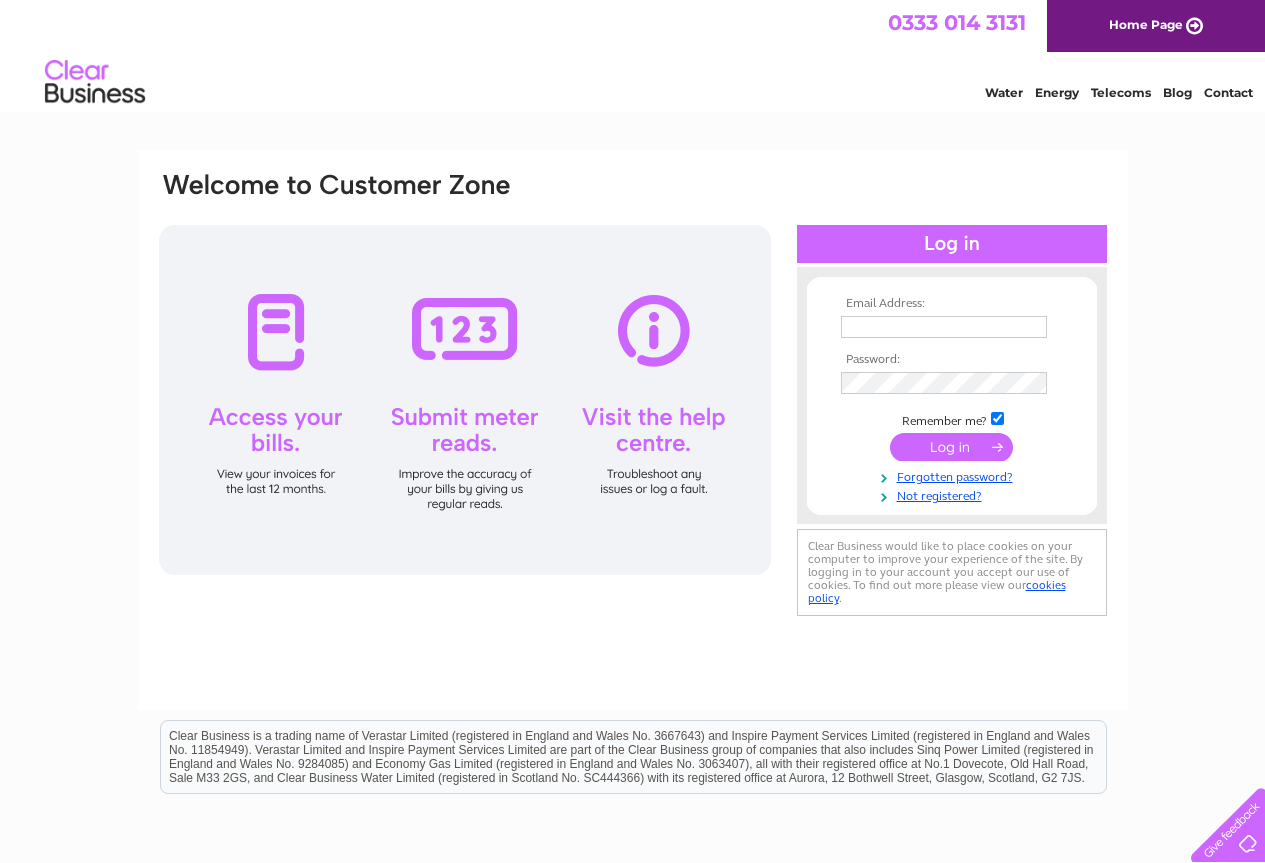 scroll, scrollTop: 0, scrollLeft: 0, axis: both 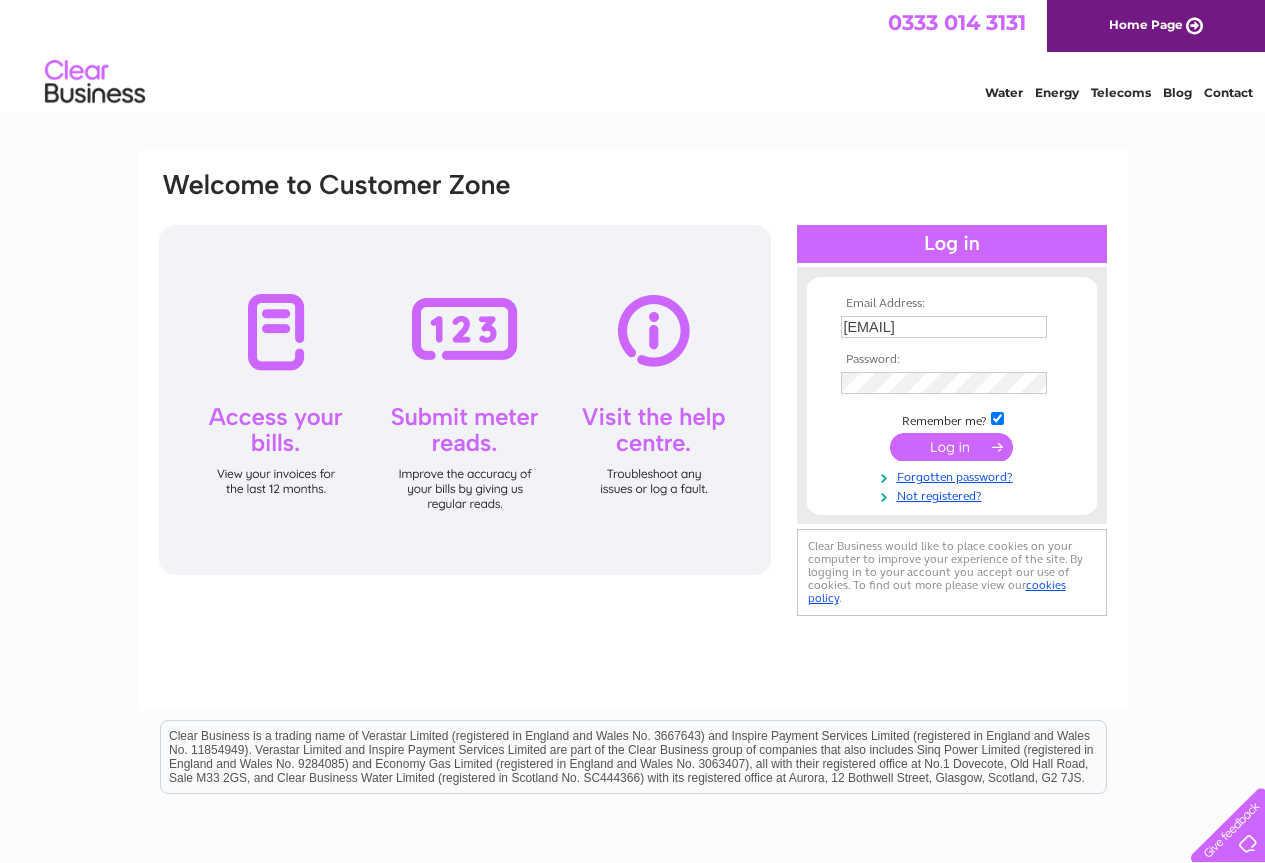 click at bounding box center [951, 447] 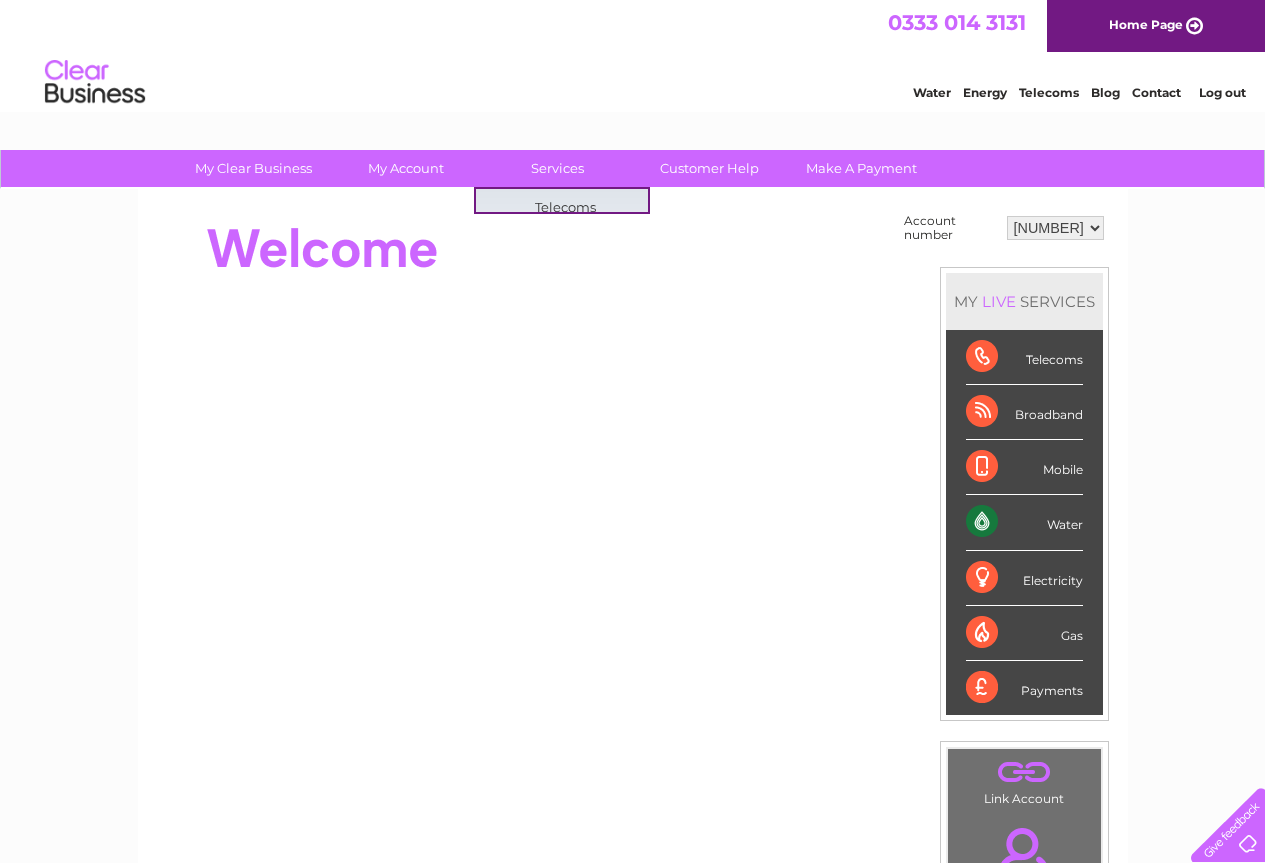 scroll, scrollTop: 0, scrollLeft: 0, axis: both 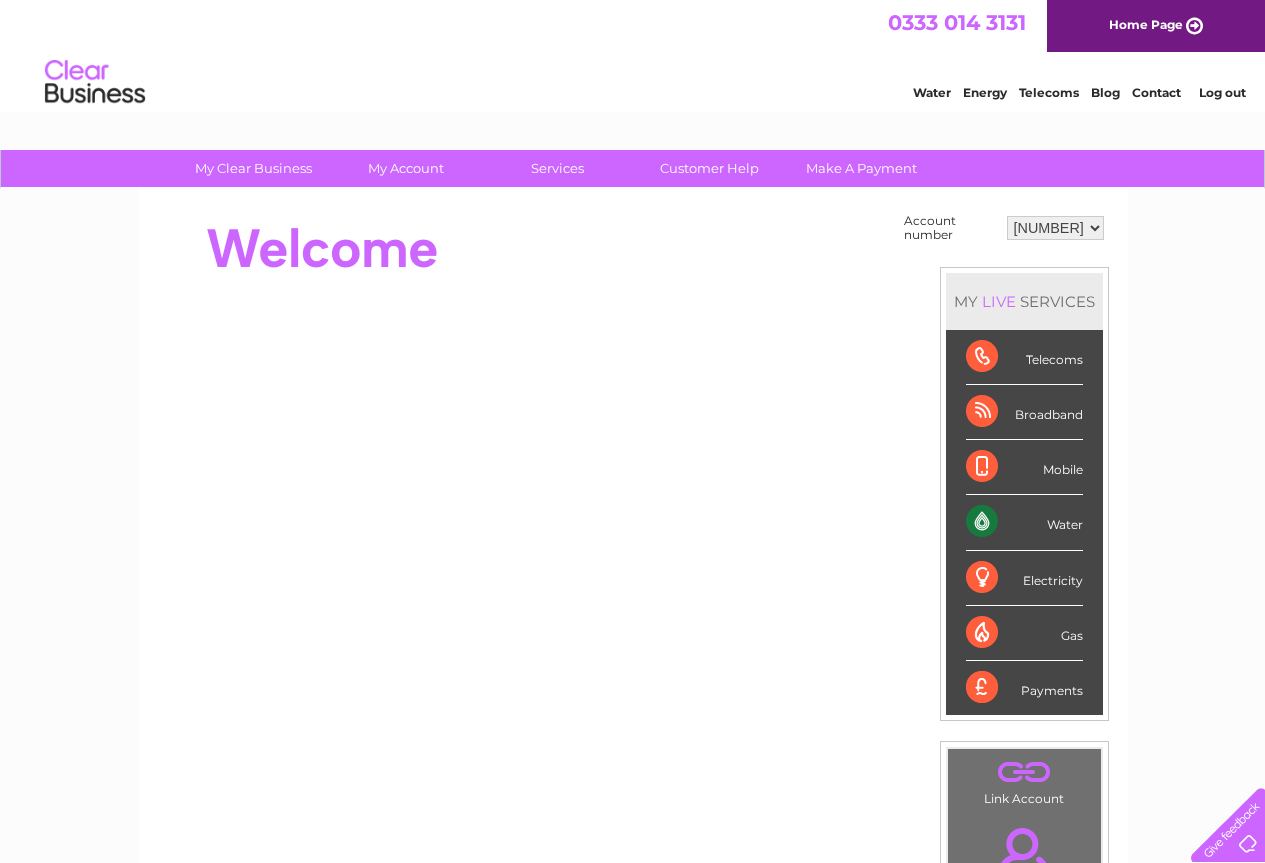 click on "Water" at bounding box center [1024, 522] 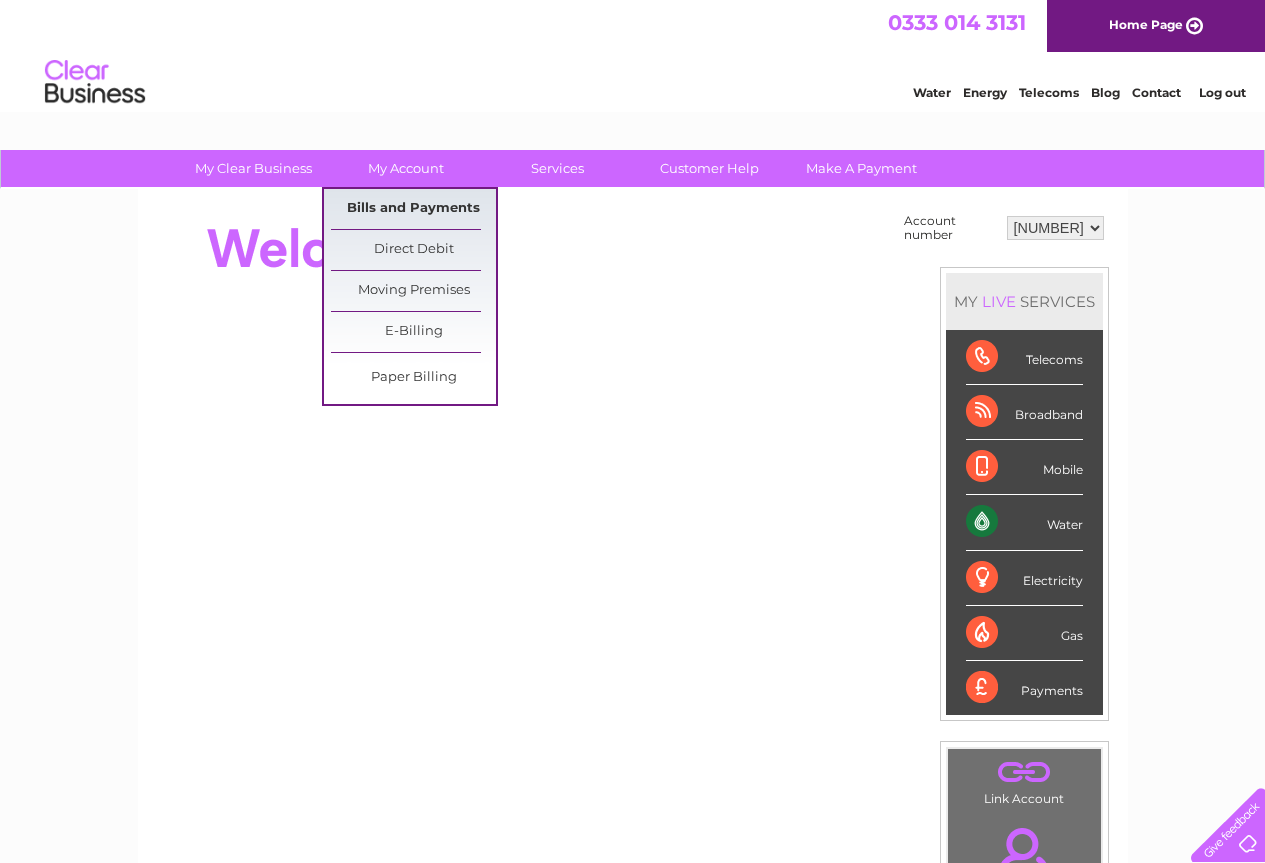 click on "Bills and Payments" at bounding box center [413, 209] 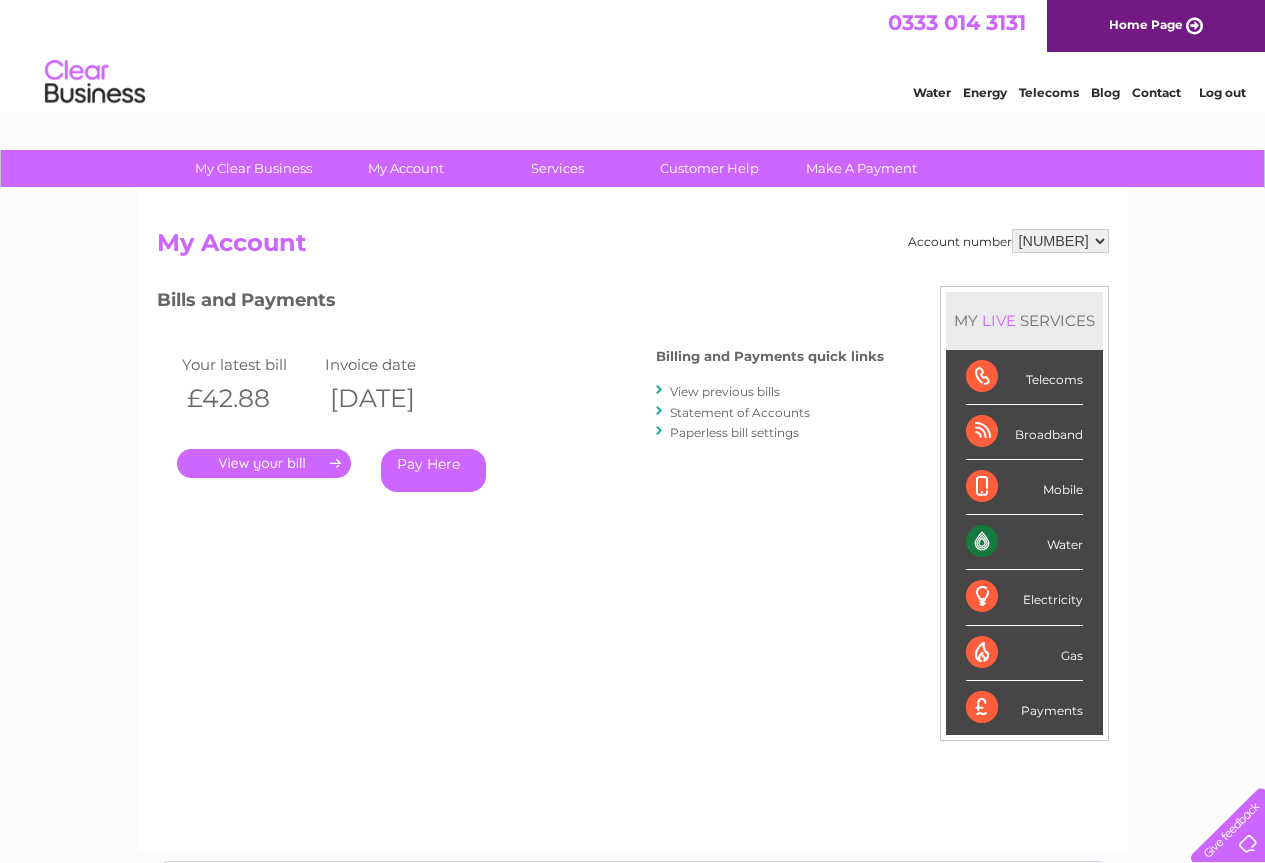 scroll, scrollTop: 0, scrollLeft: 0, axis: both 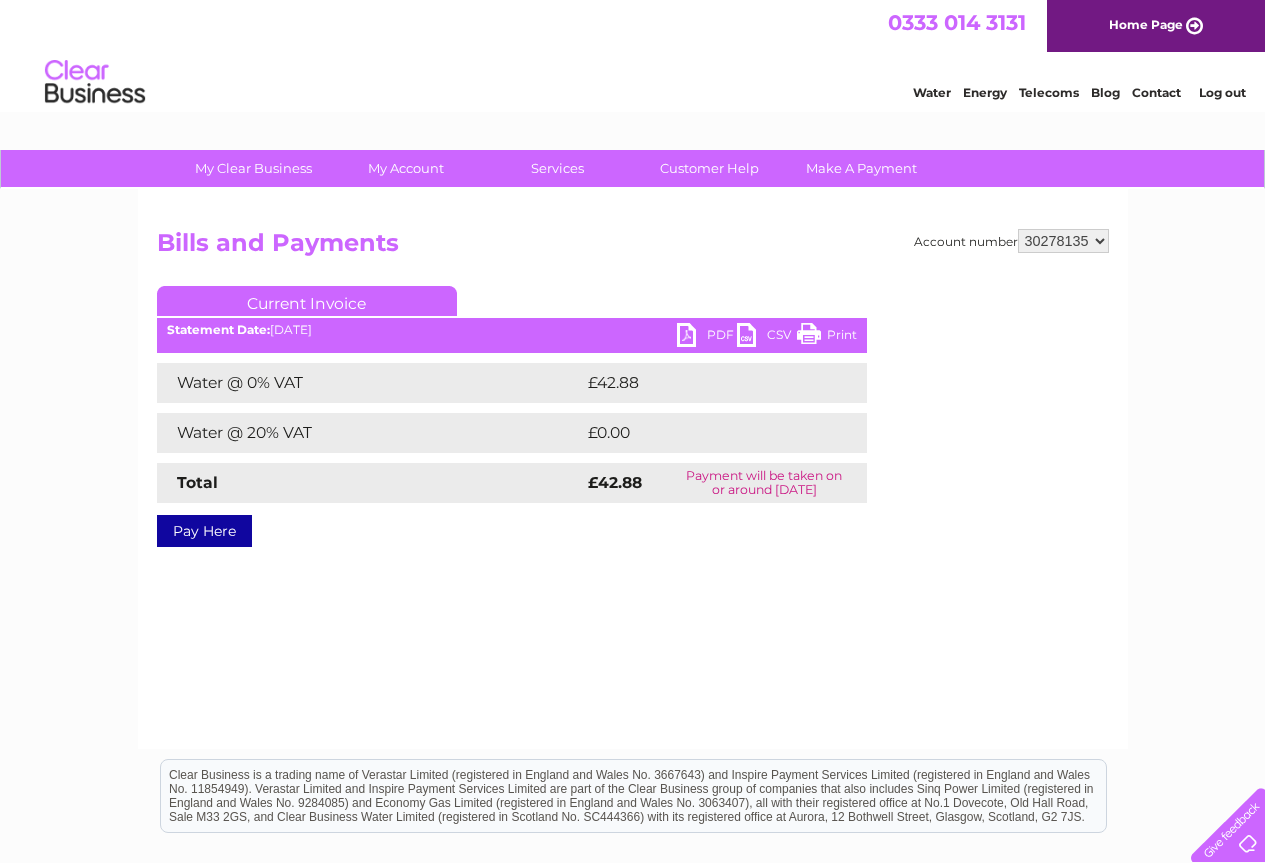click on "PDF" at bounding box center (707, 337) 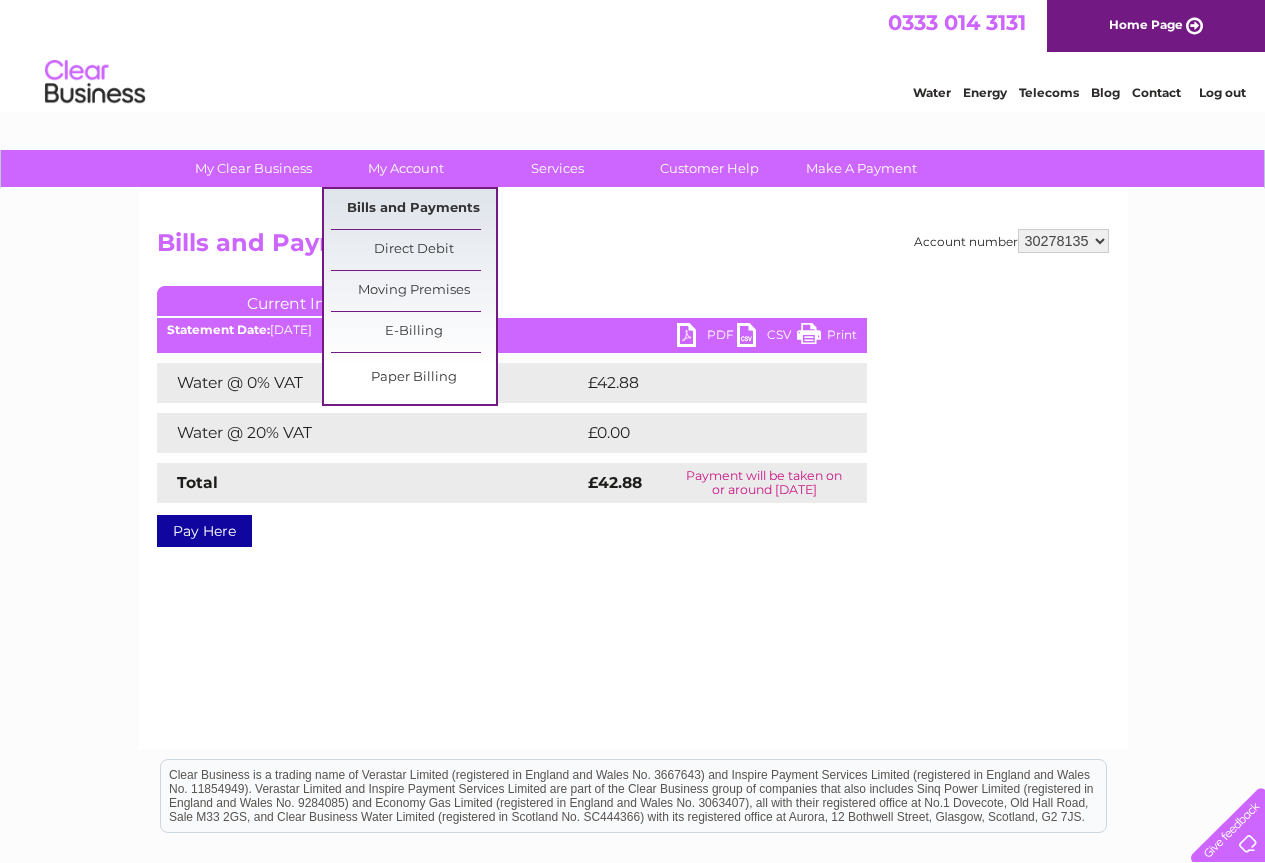 click on "Bills and Payments" at bounding box center [413, 209] 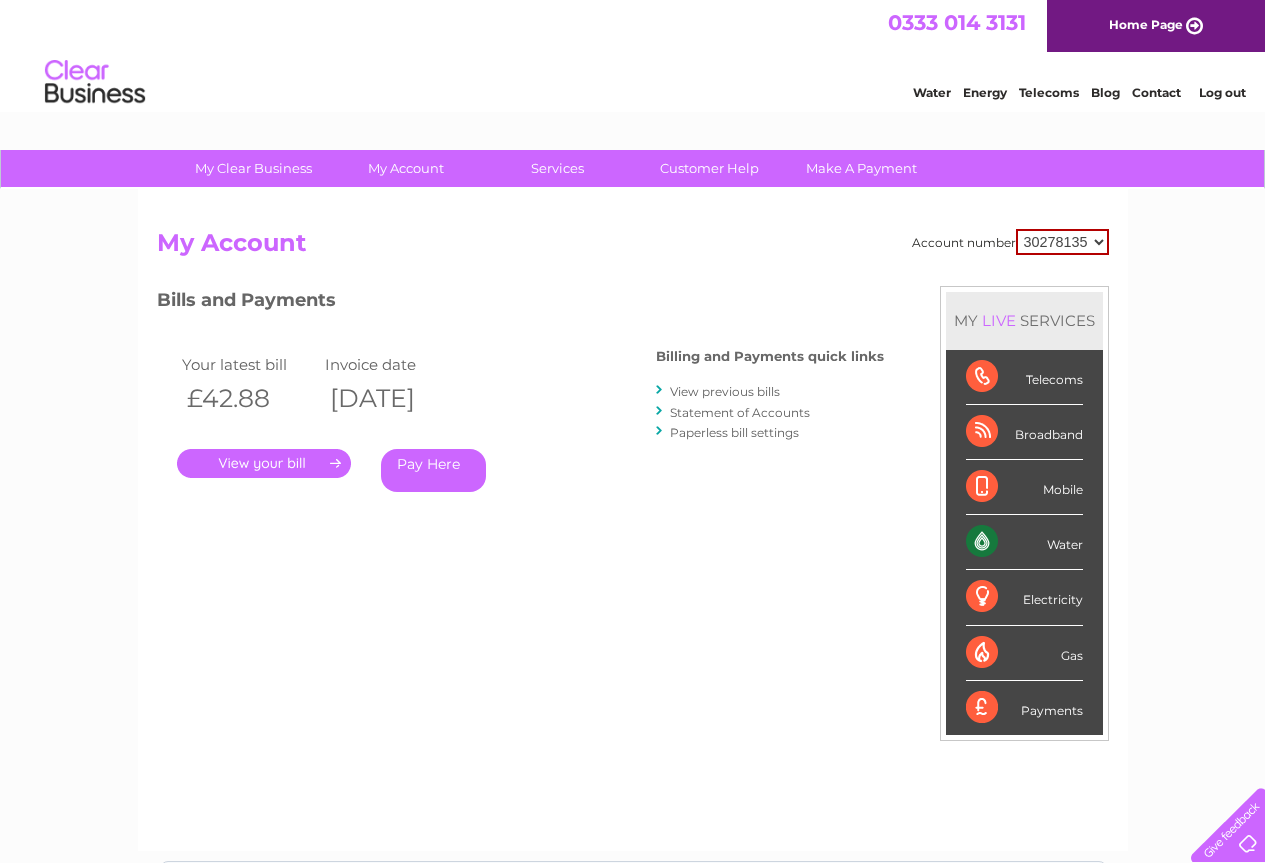 scroll, scrollTop: 0, scrollLeft: 0, axis: both 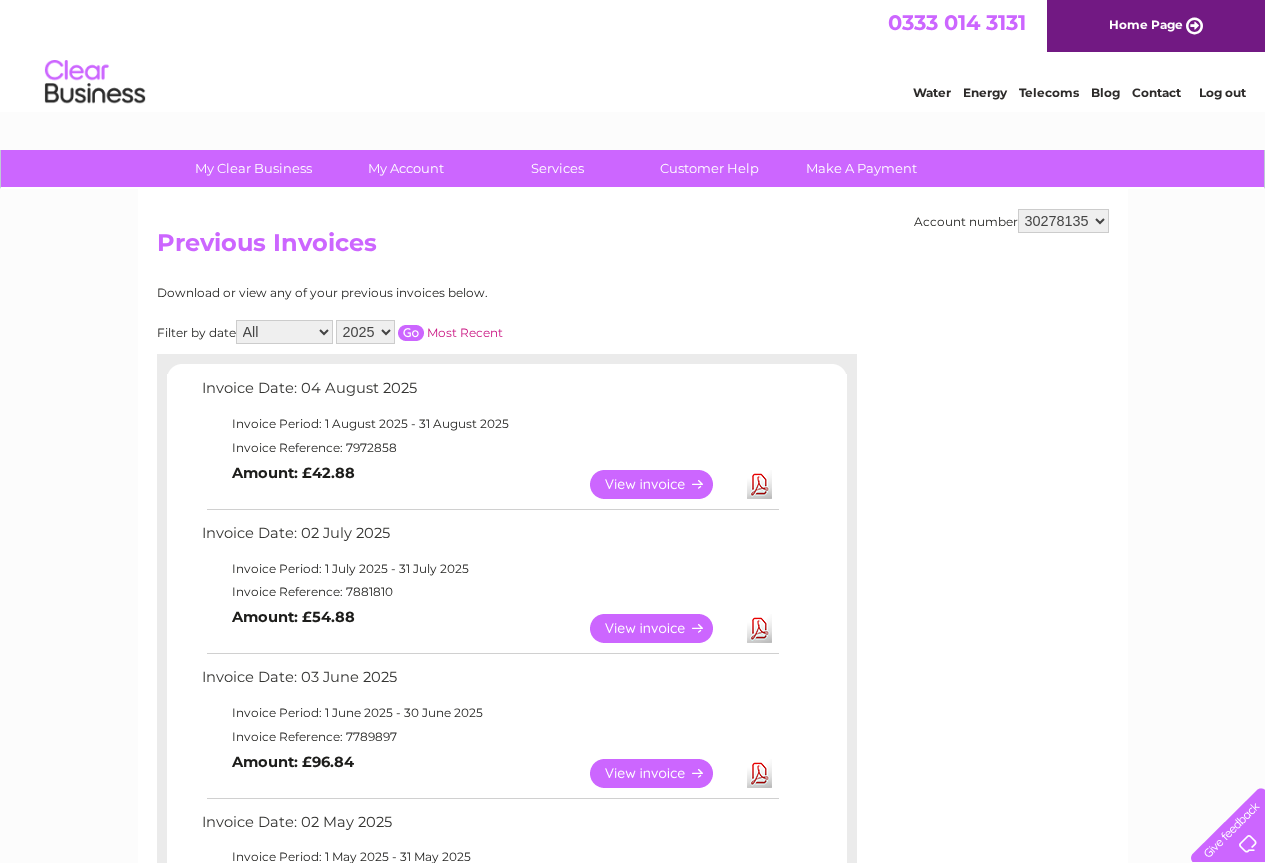 click on "View" at bounding box center [663, 628] 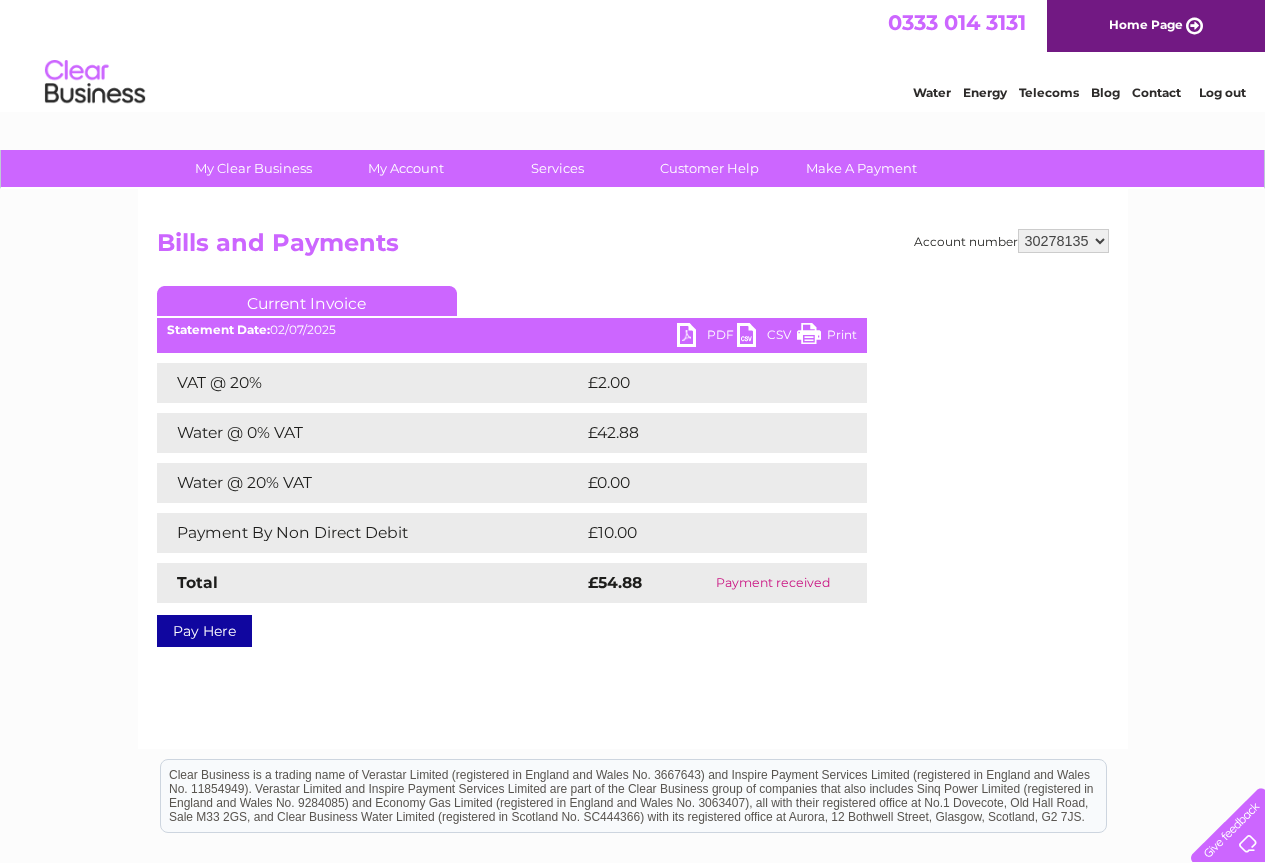 scroll, scrollTop: 0, scrollLeft: 0, axis: both 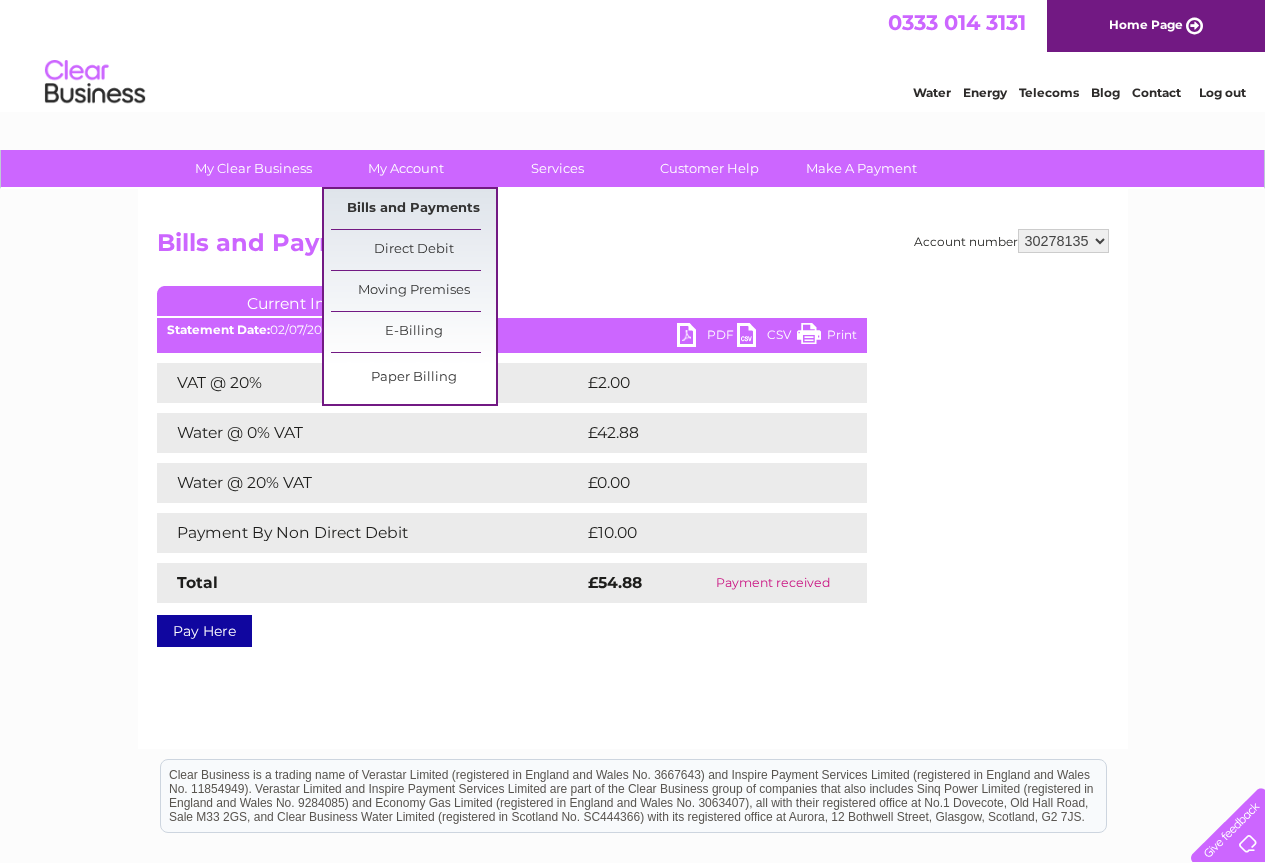 click on "Bills and Payments" at bounding box center [413, 209] 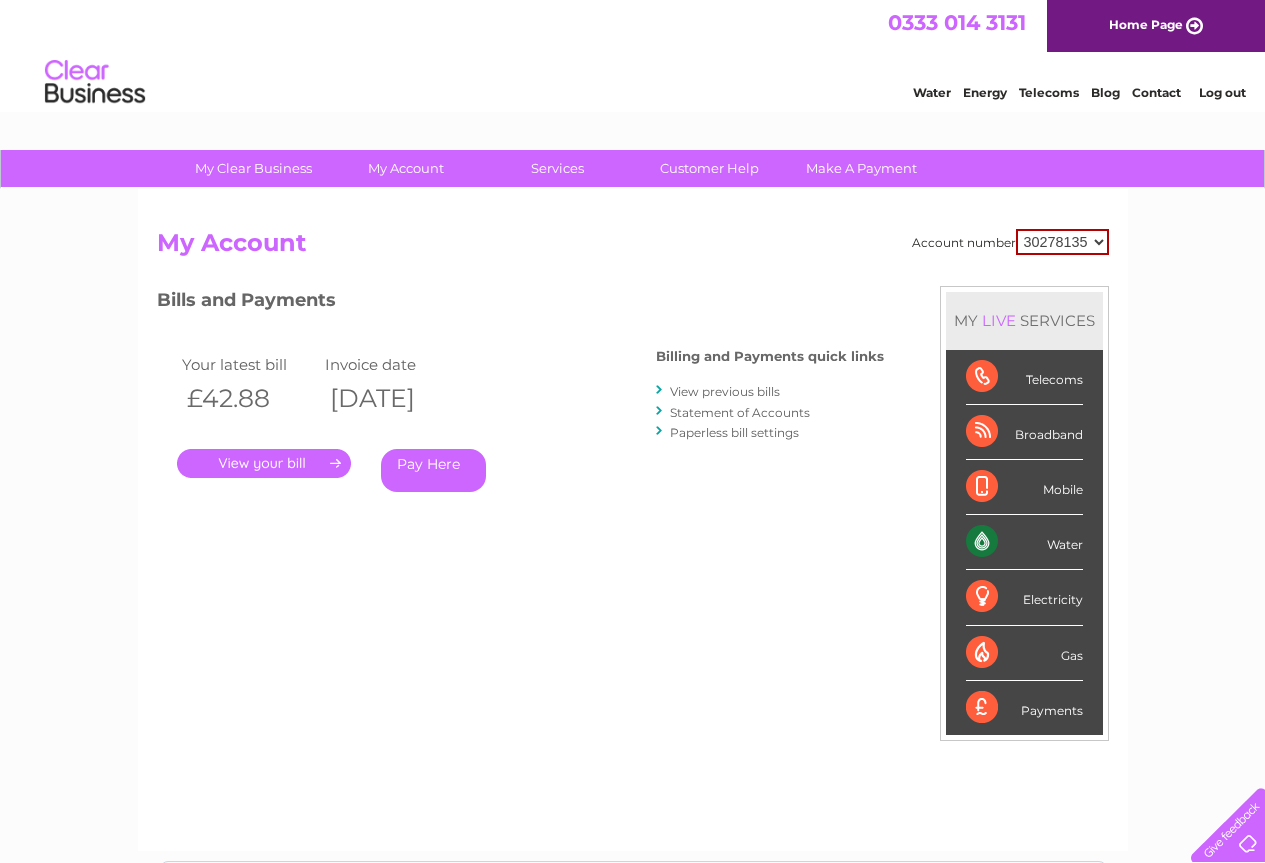 scroll, scrollTop: 0, scrollLeft: 0, axis: both 